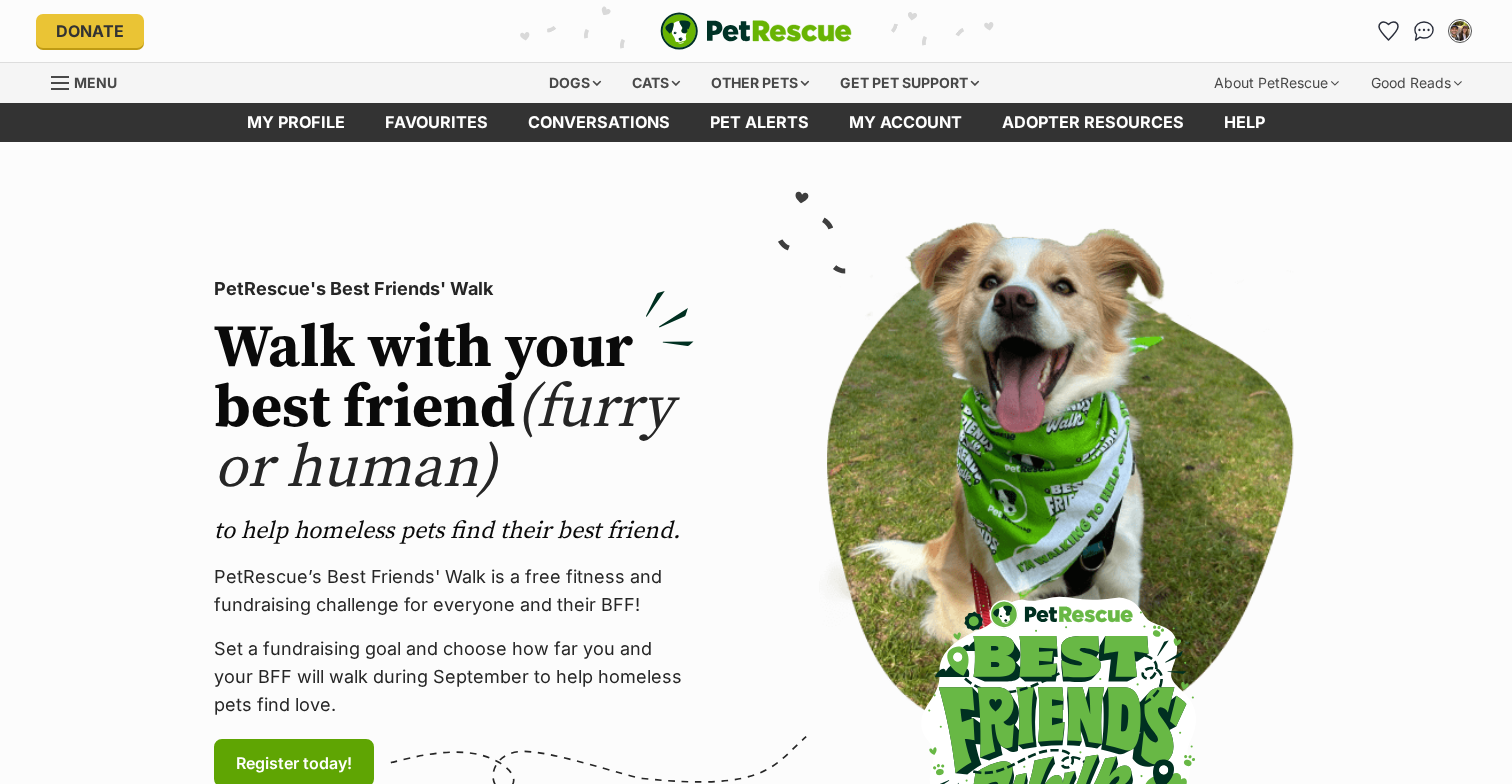 scroll, scrollTop: 0, scrollLeft: 0, axis: both 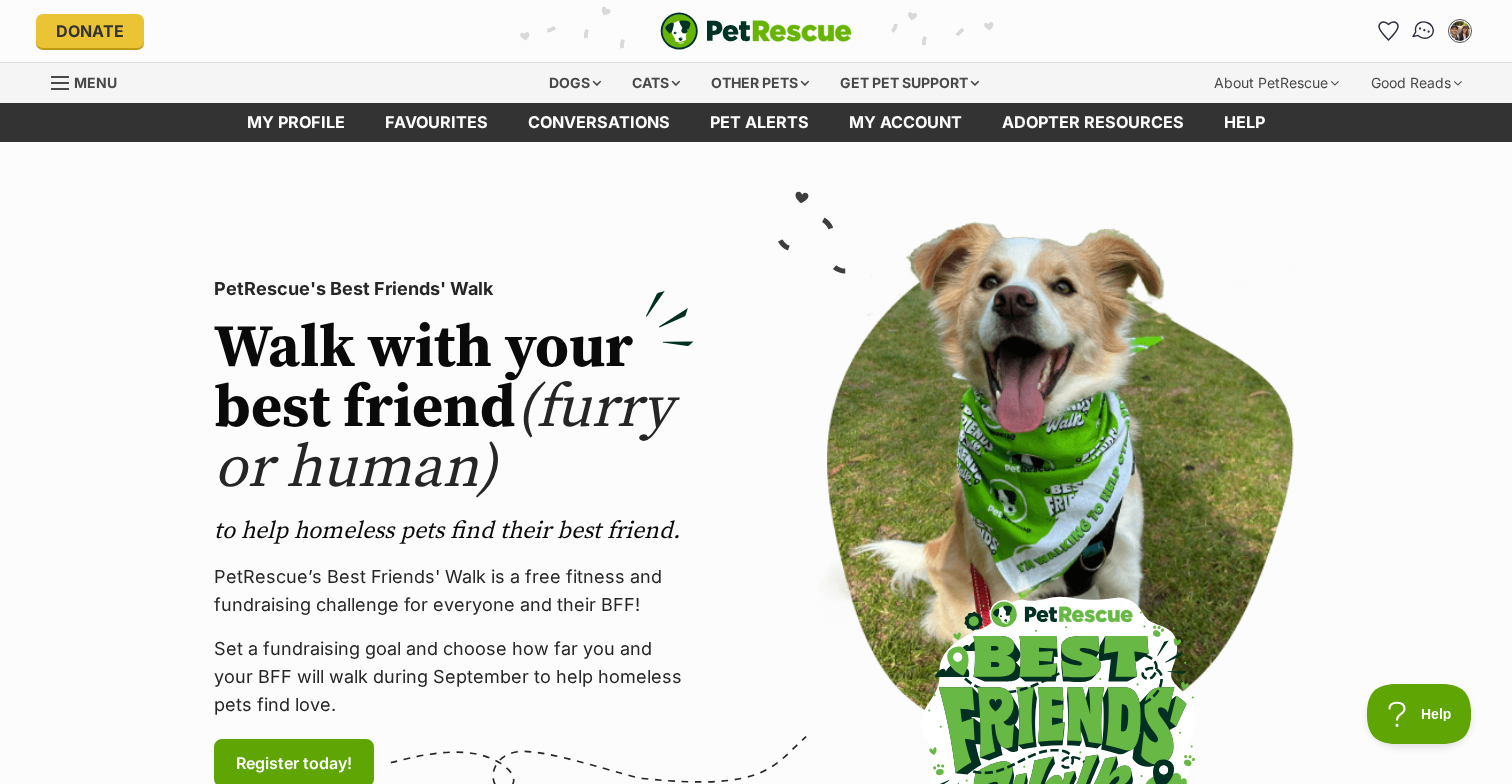 click at bounding box center [1424, 31] 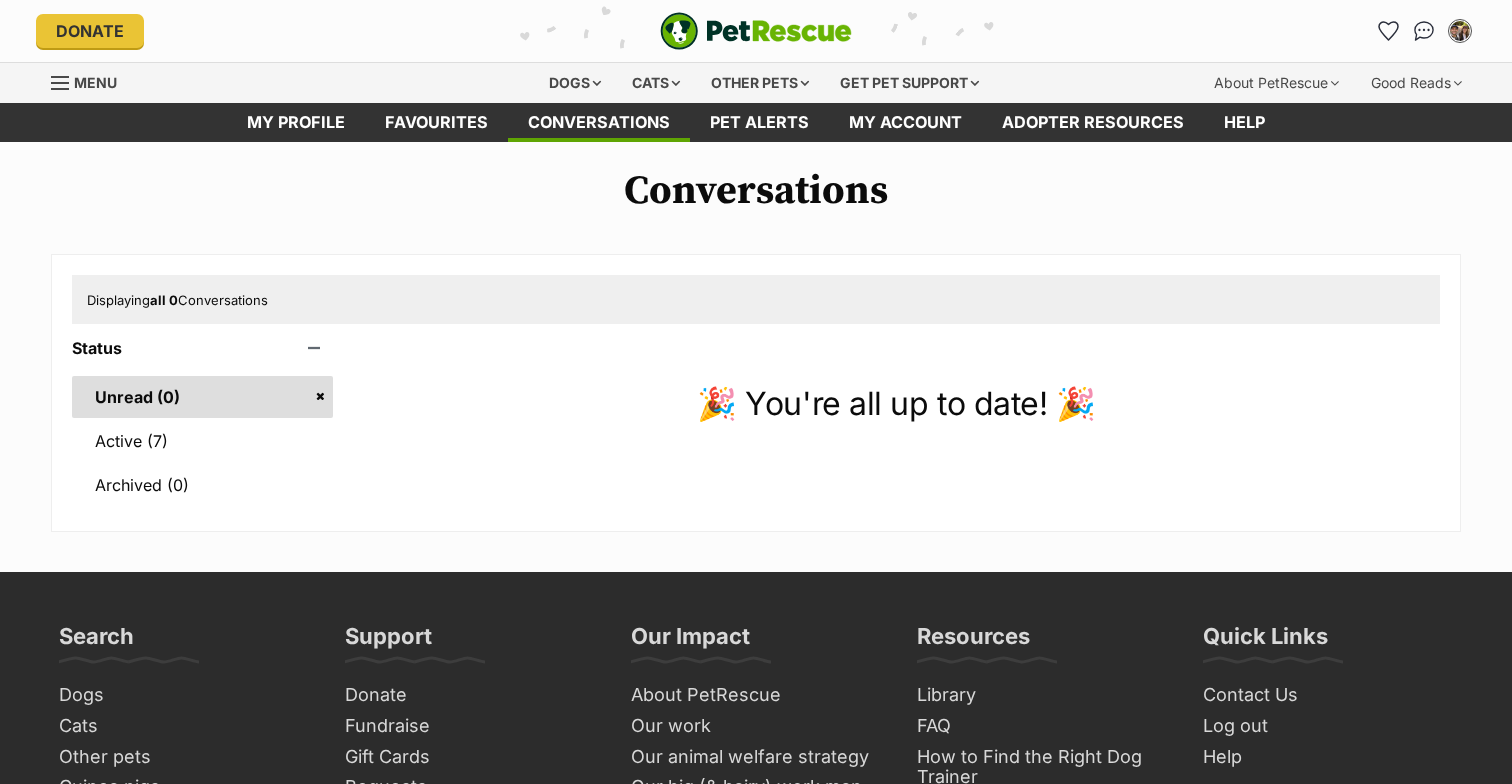 scroll, scrollTop: 0, scrollLeft: 0, axis: both 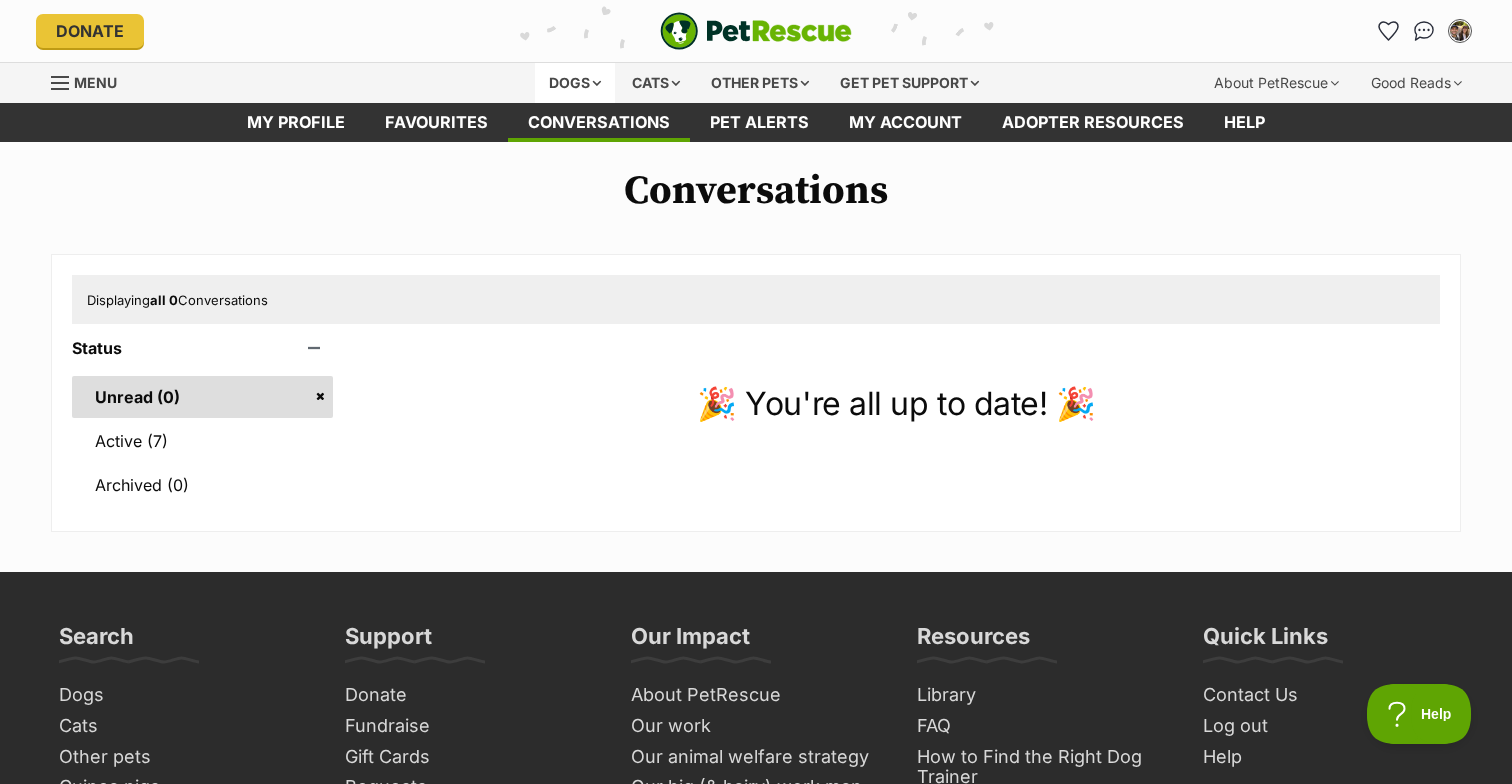 click on "Dogs" at bounding box center [575, 83] 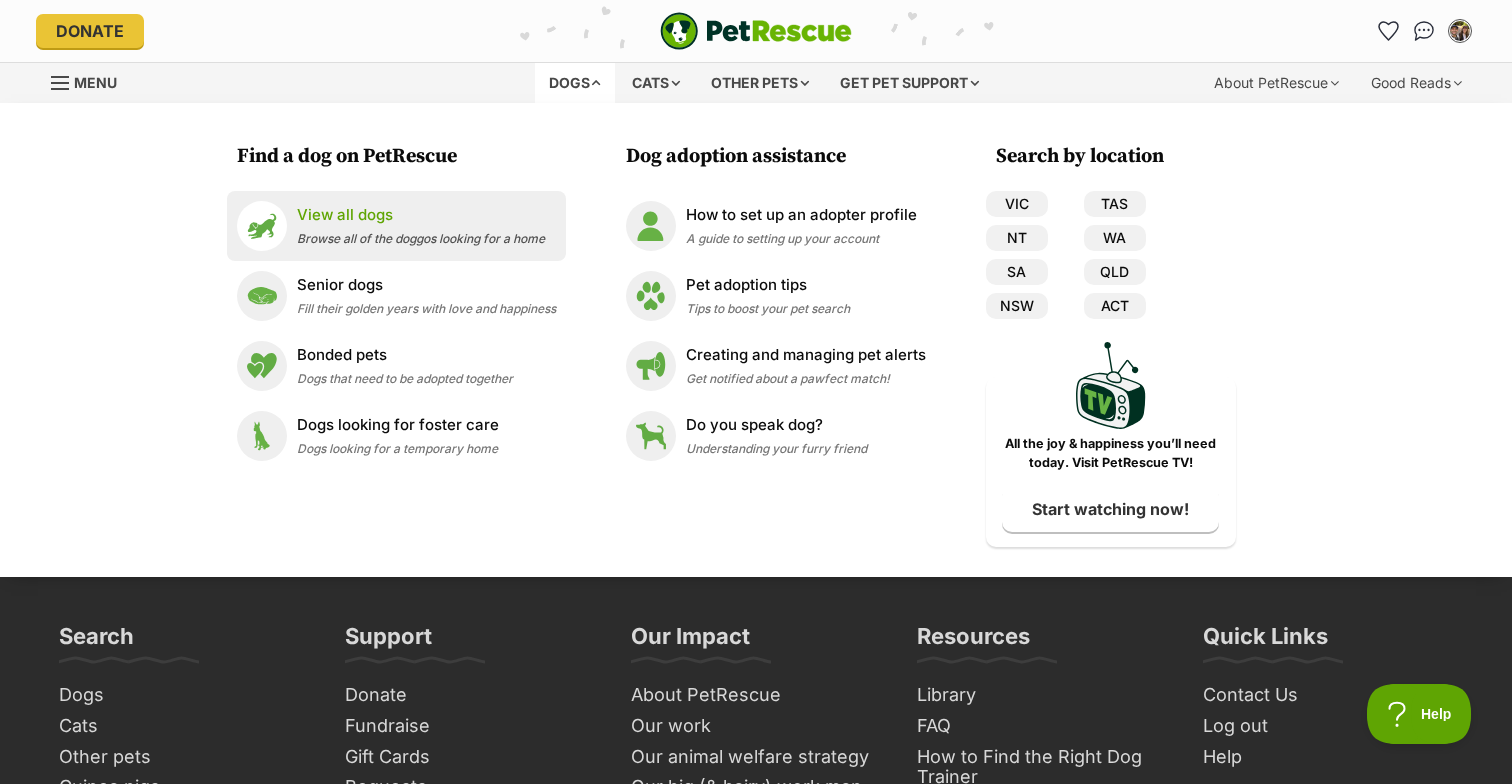 scroll, scrollTop: 0, scrollLeft: 0, axis: both 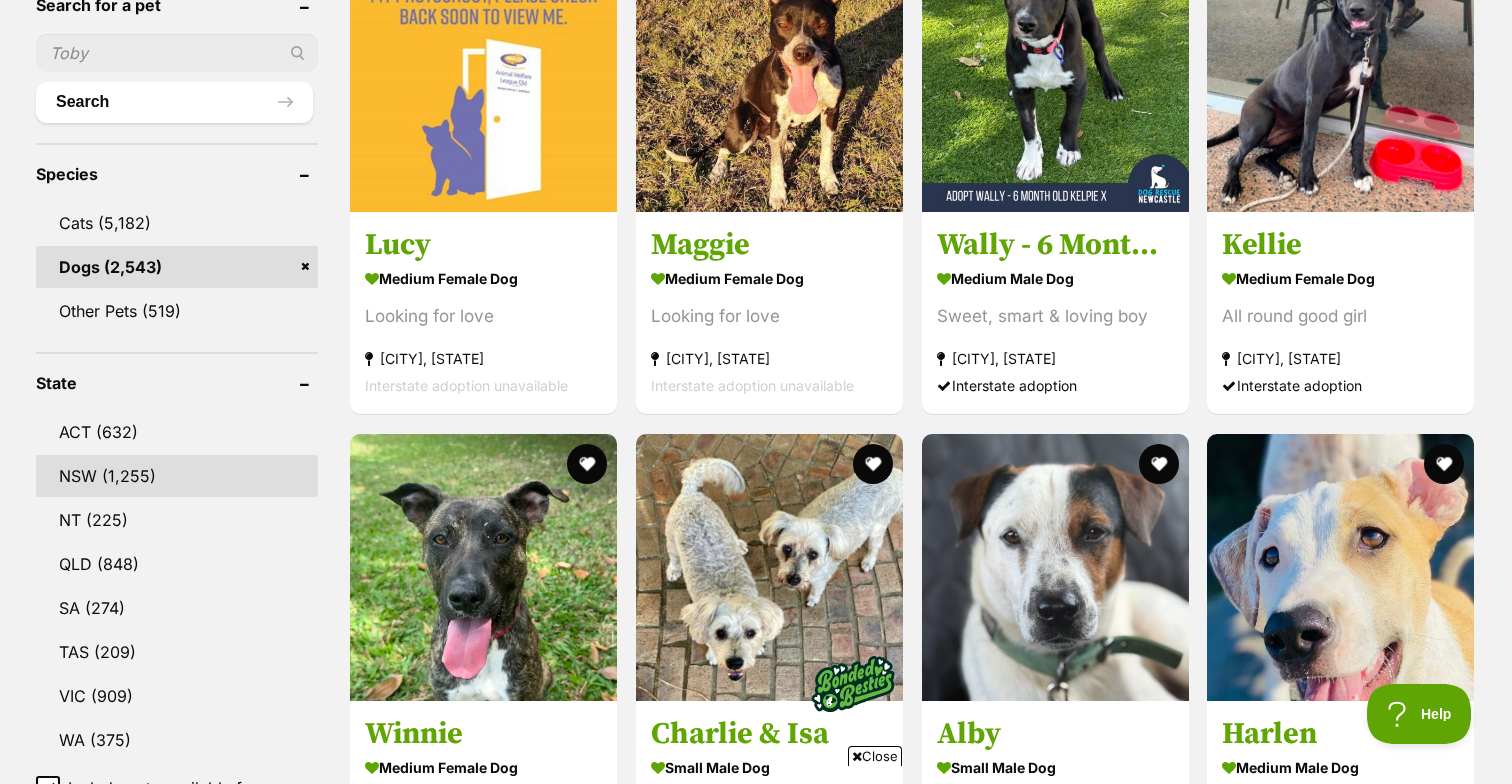click on "NSW (1,255)" at bounding box center (177, 476) 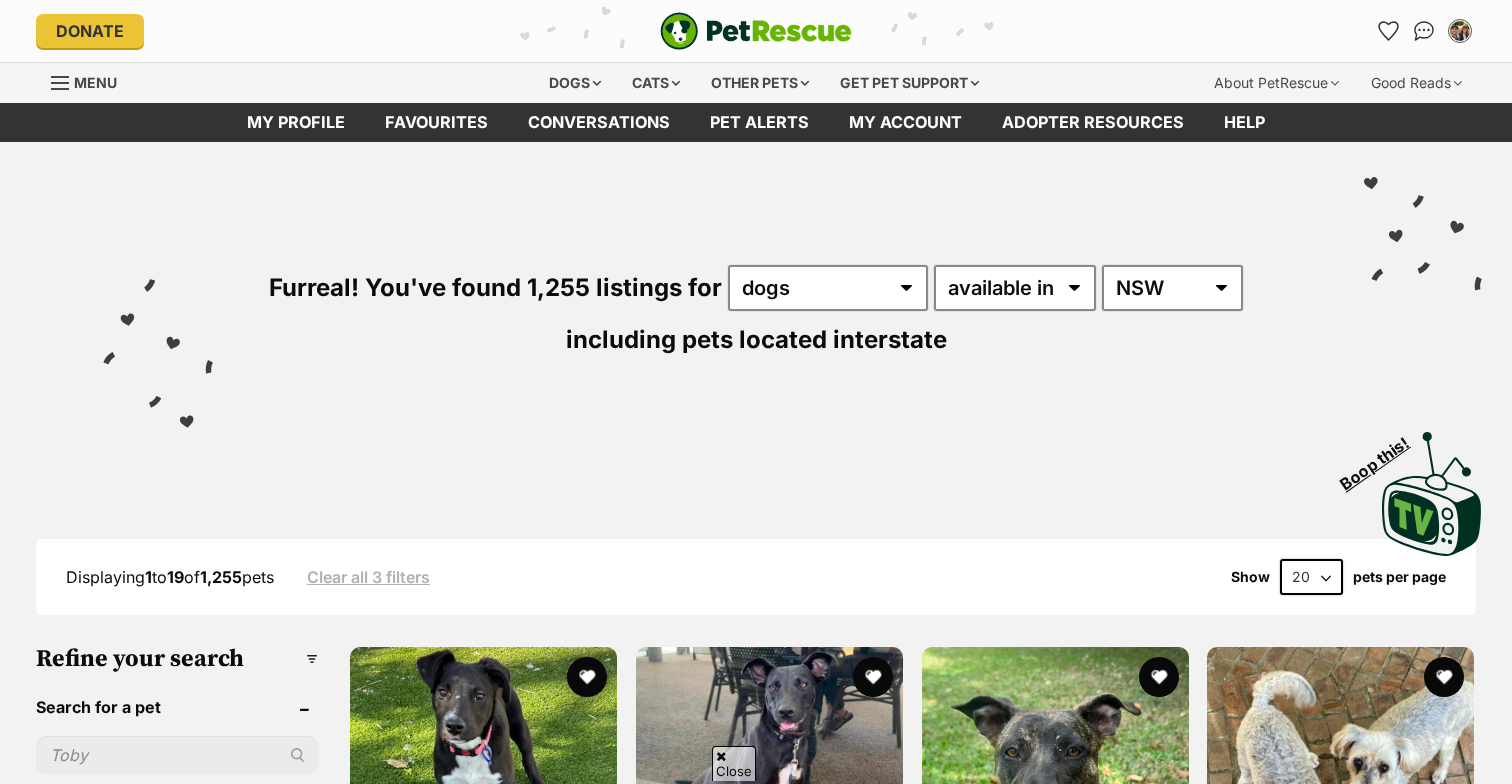 scroll, scrollTop: 338, scrollLeft: 0, axis: vertical 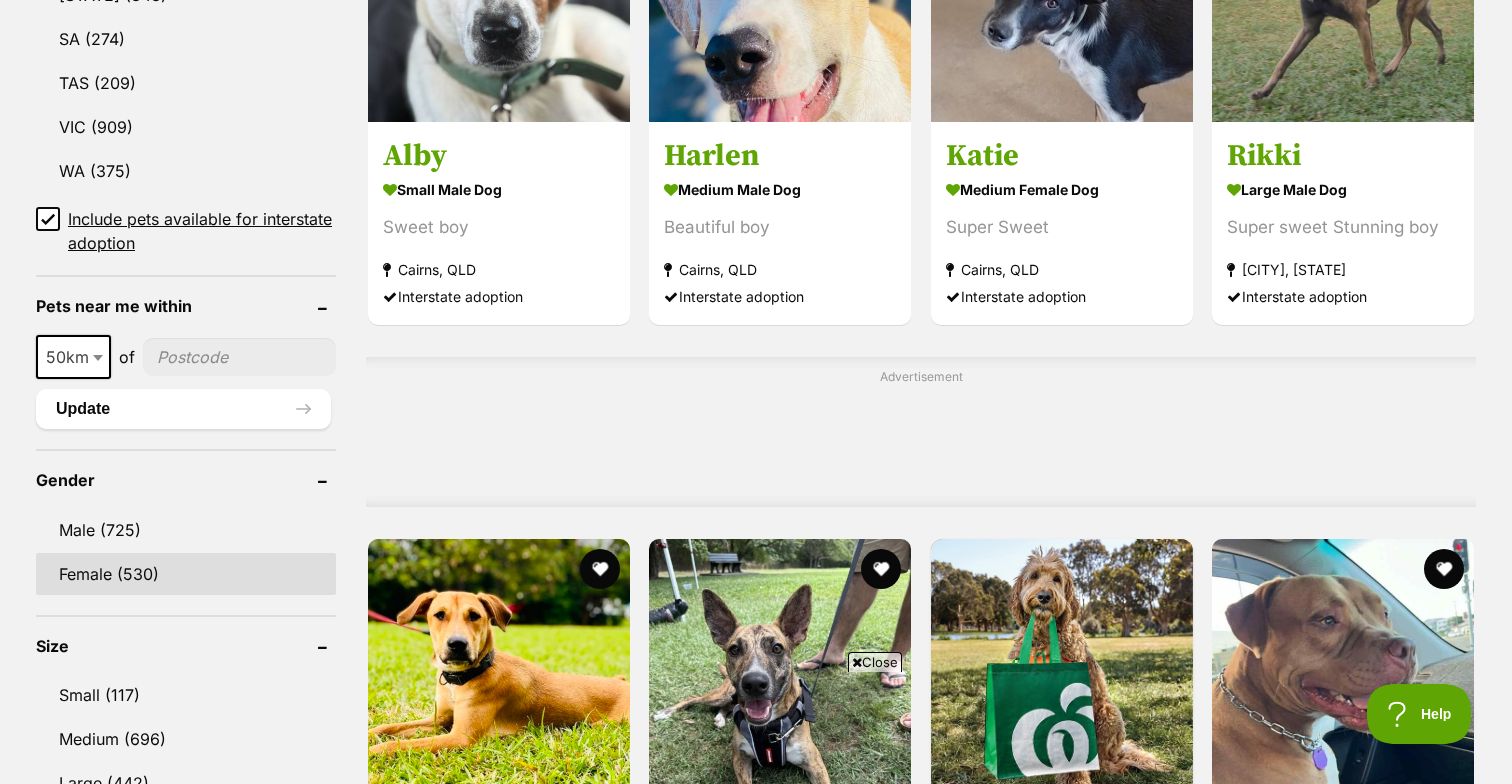 click on "Female (530)" at bounding box center (186, 574) 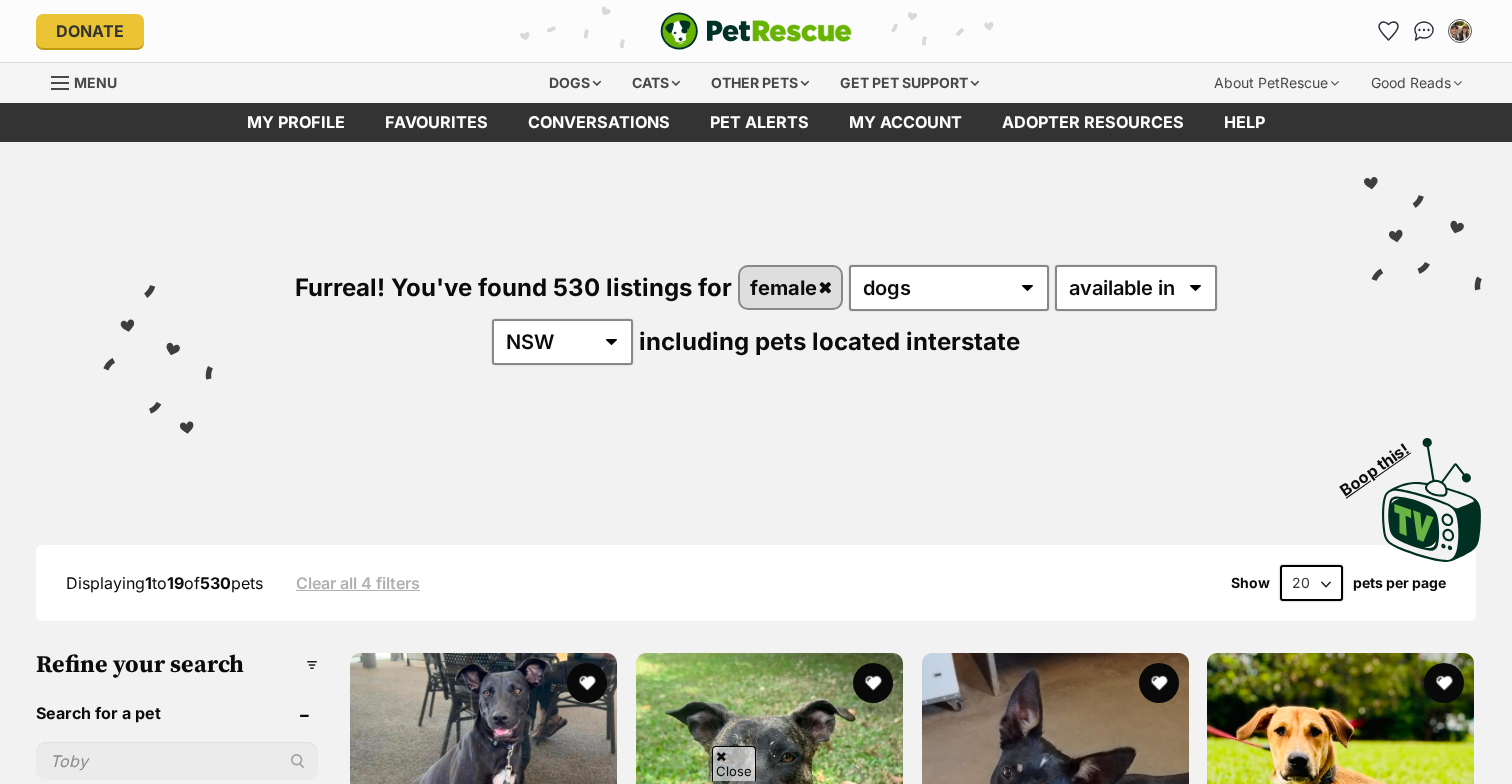 scroll, scrollTop: 669, scrollLeft: 0, axis: vertical 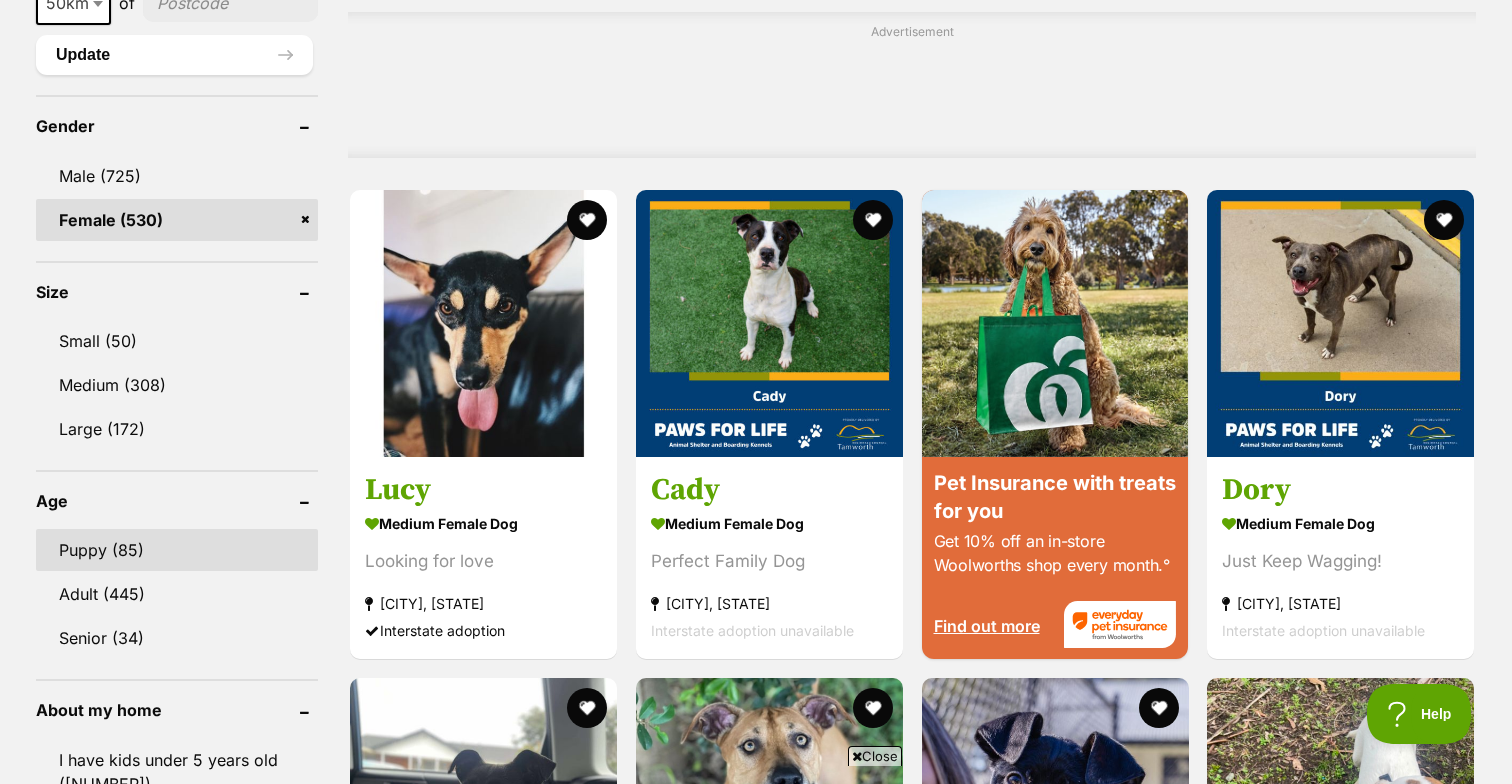 click on "Puppy (85)" at bounding box center [177, 550] 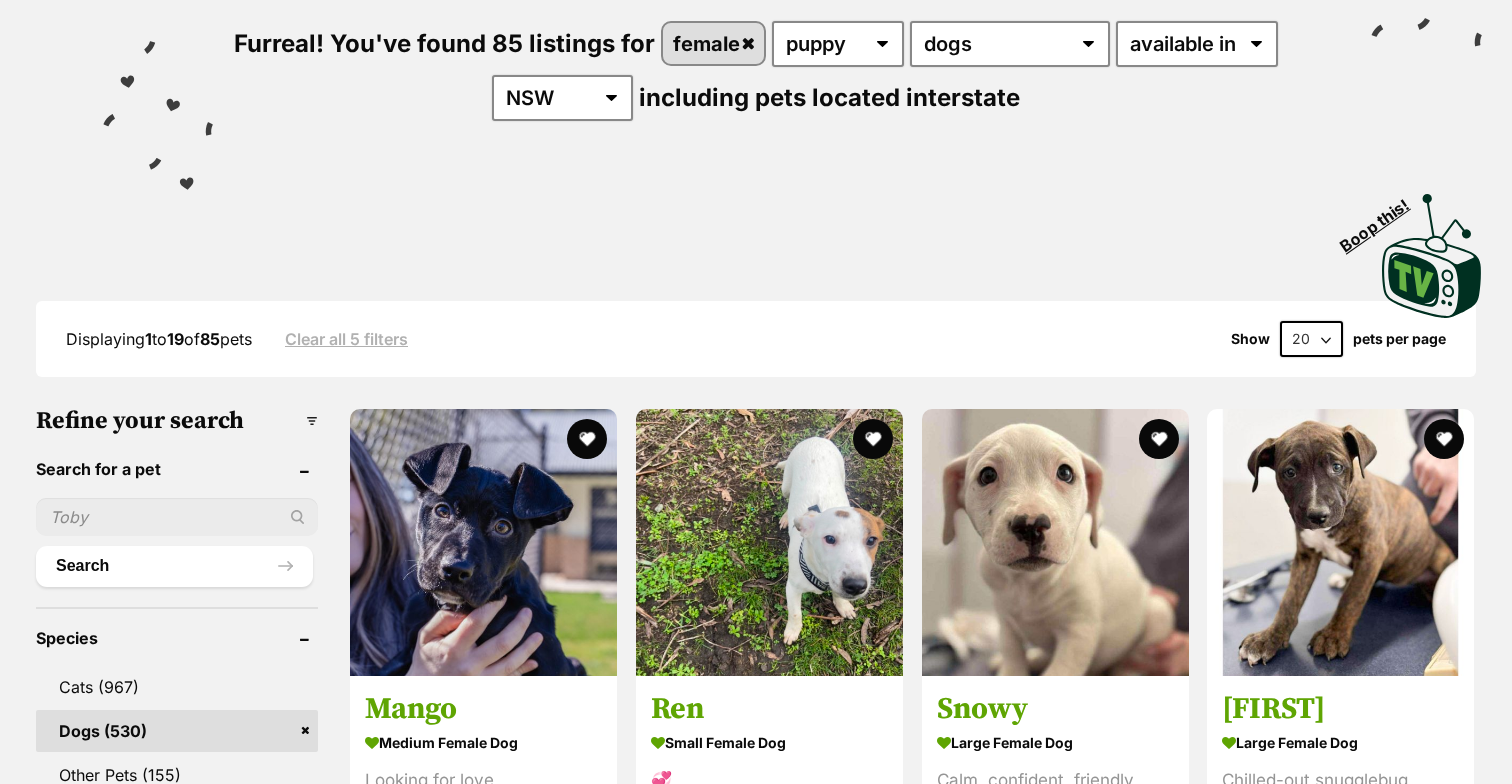 scroll, scrollTop: 0, scrollLeft: 0, axis: both 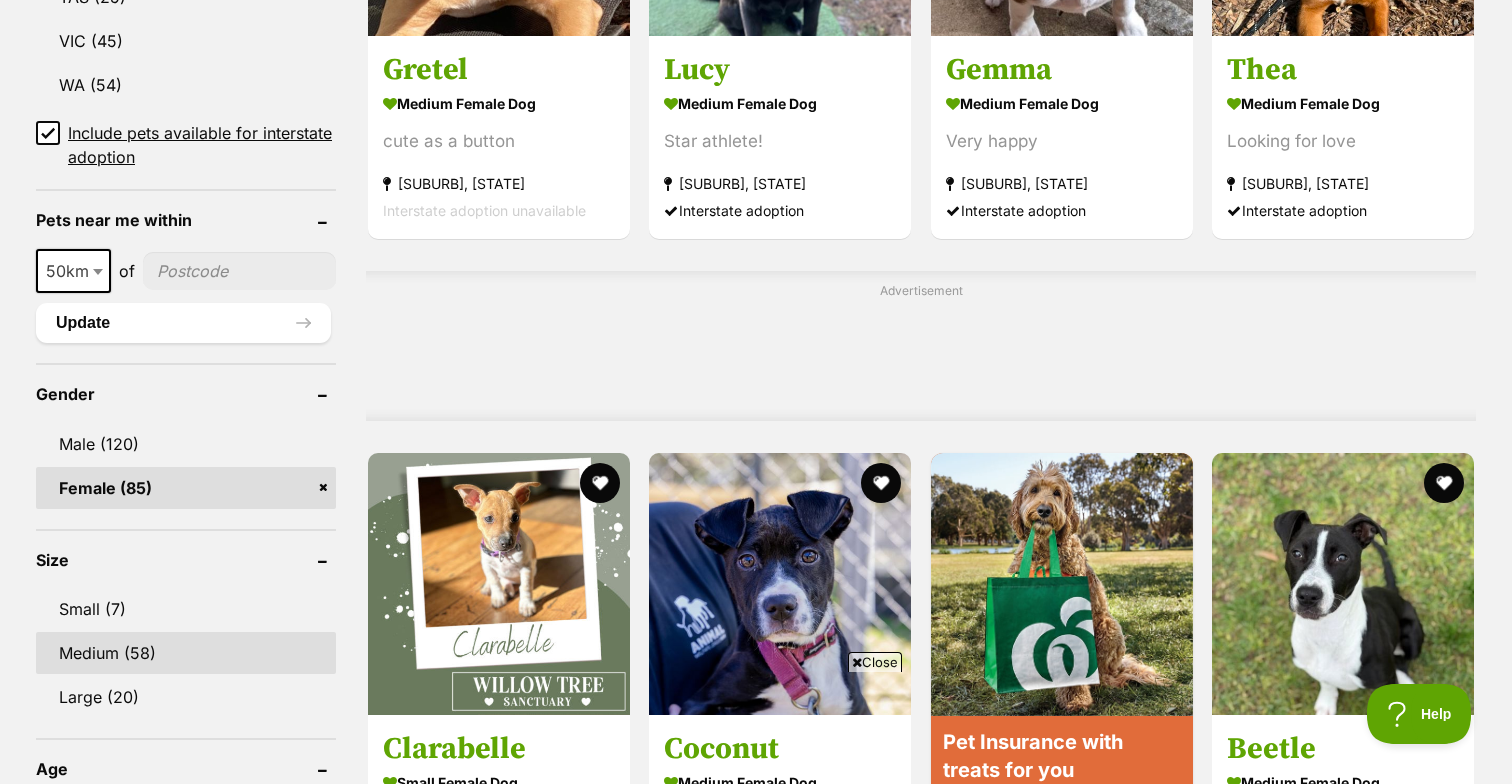 click on "Medium (58)" at bounding box center [186, 653] 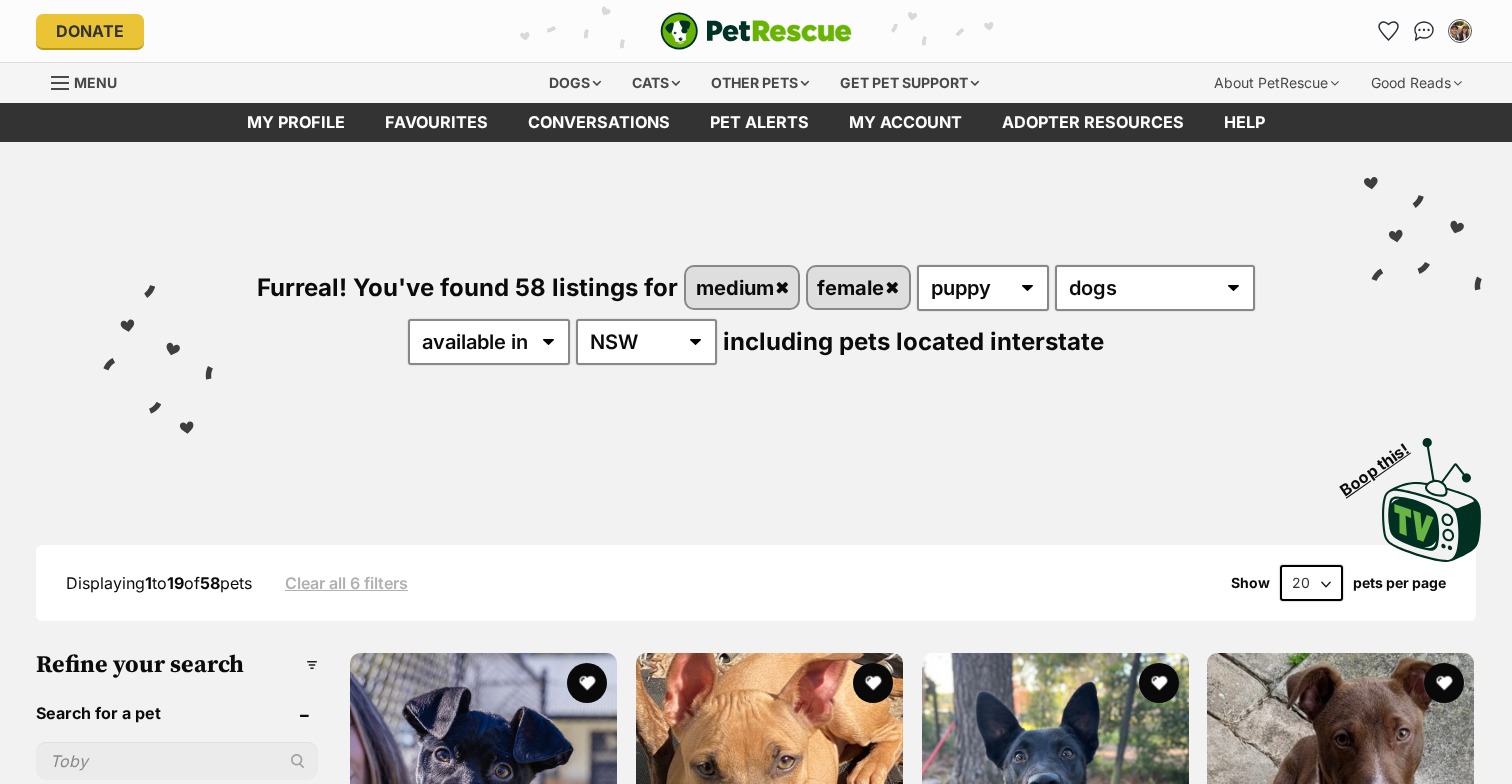 scroll, scrollTop: 0, scrollLeft: 0, axis: both 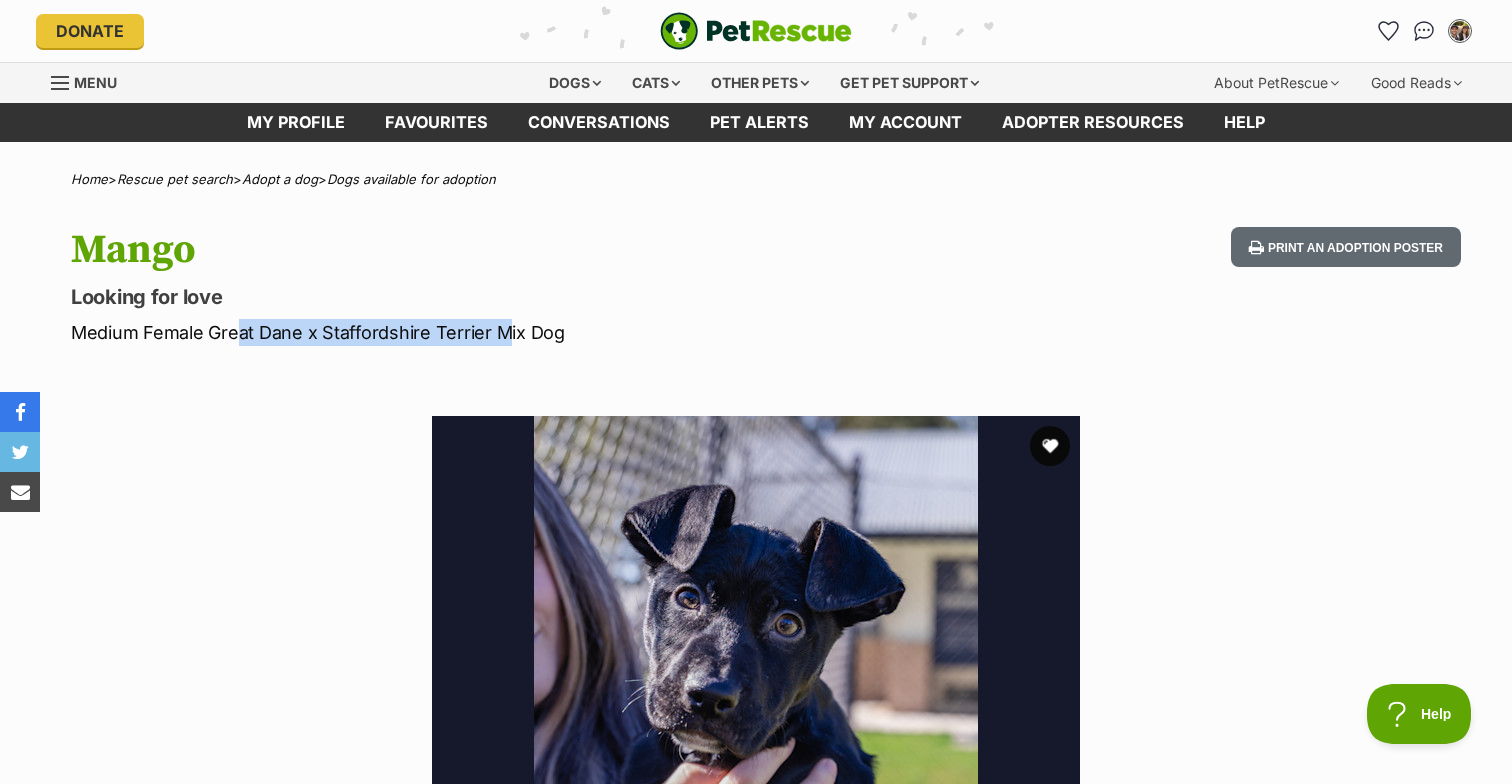 drag, startPoint x: 228, startPoint y: 337, endPoint x: 492, endPoint y: 337, distance: 264 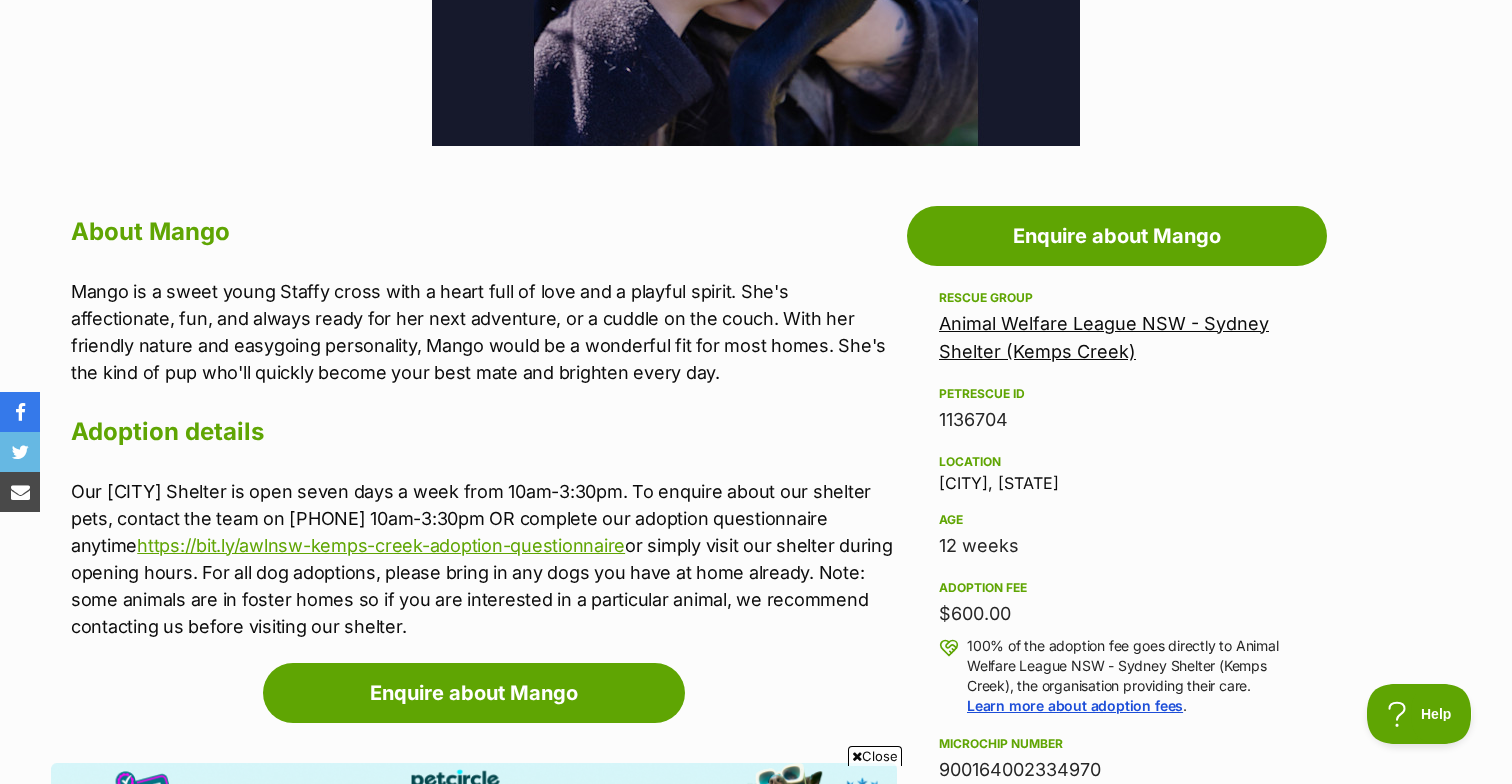 scroll, scrollTop: 960, scrollLeft: 0, axis: vertical 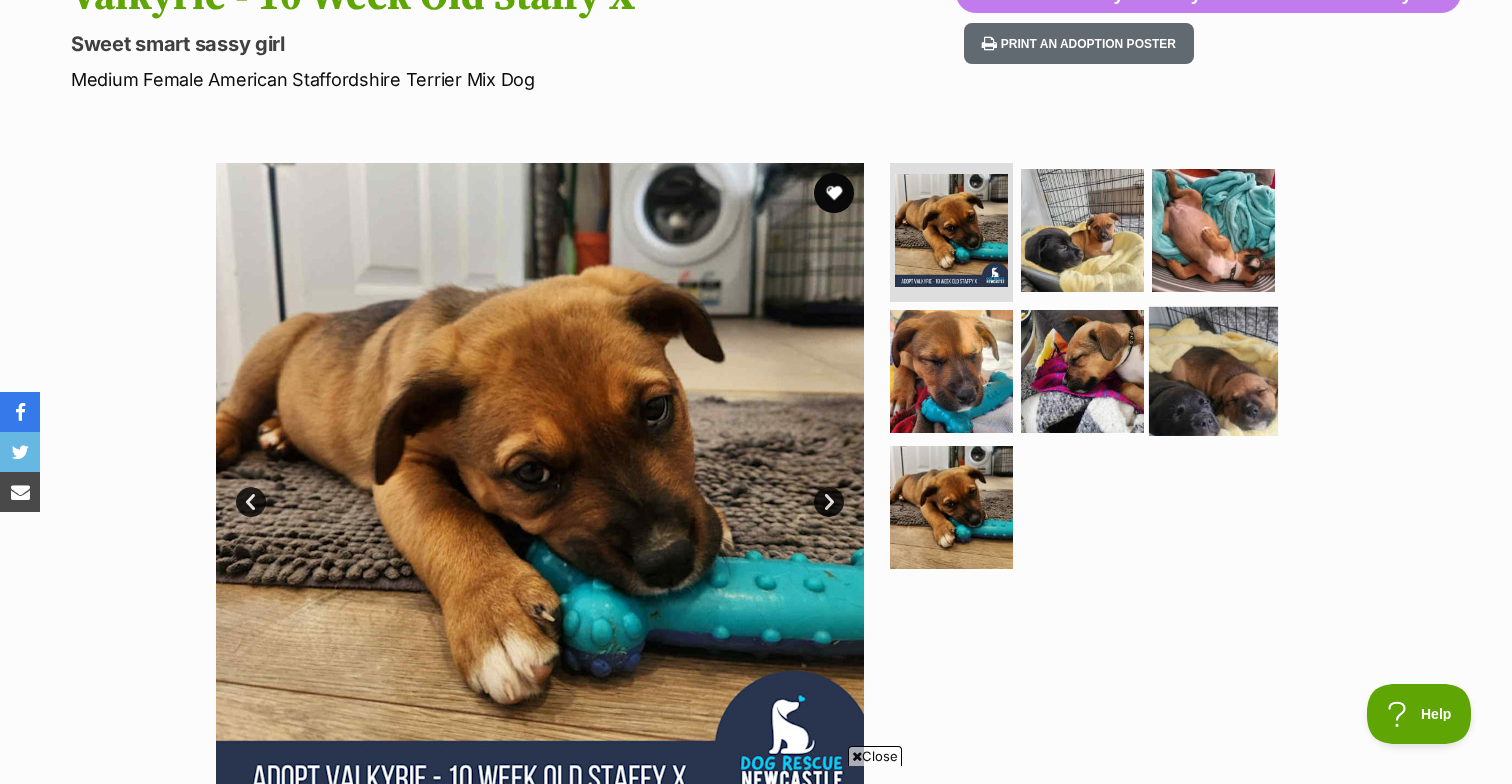 click at bounding box center (1213, 371) 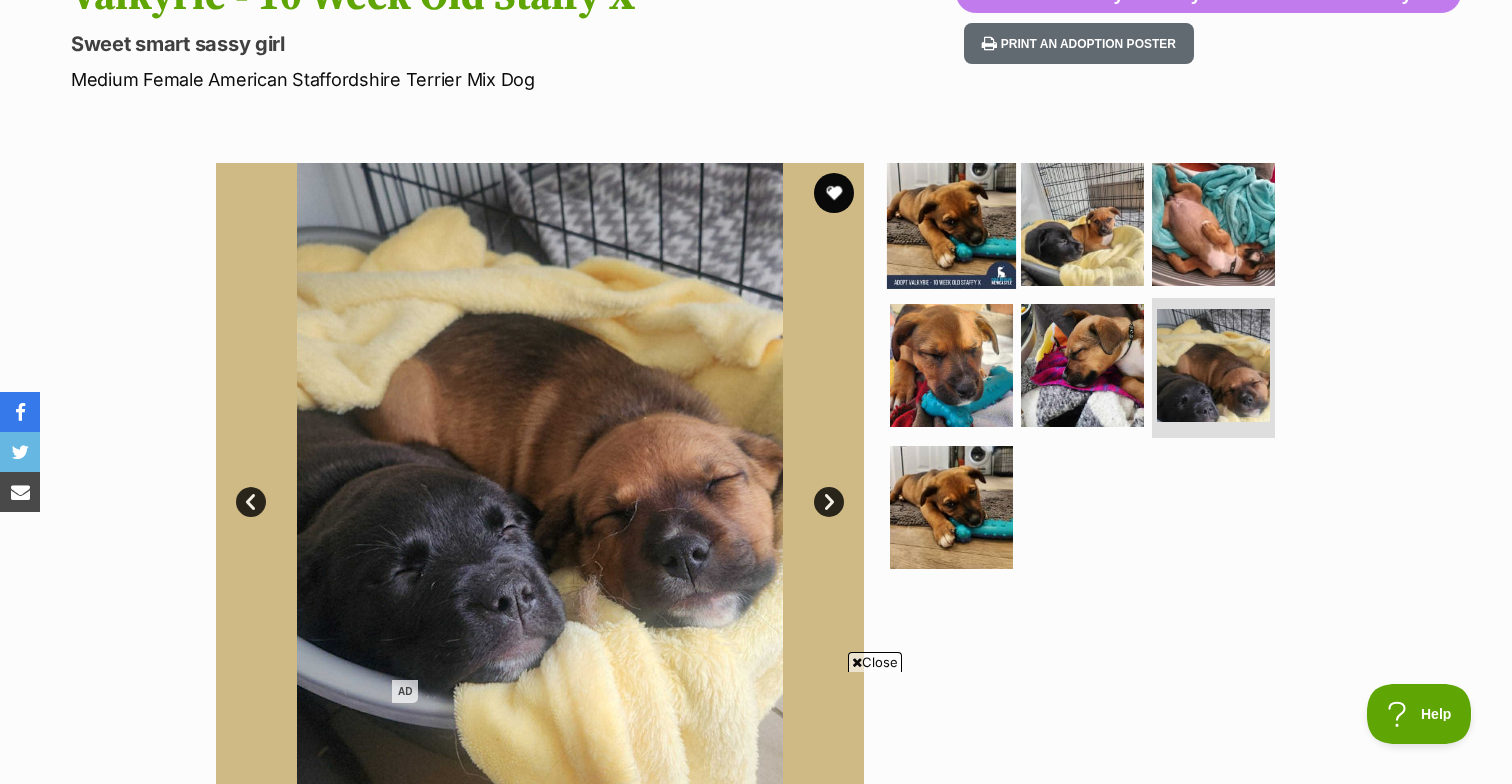 click at bounding box center [951, 223] 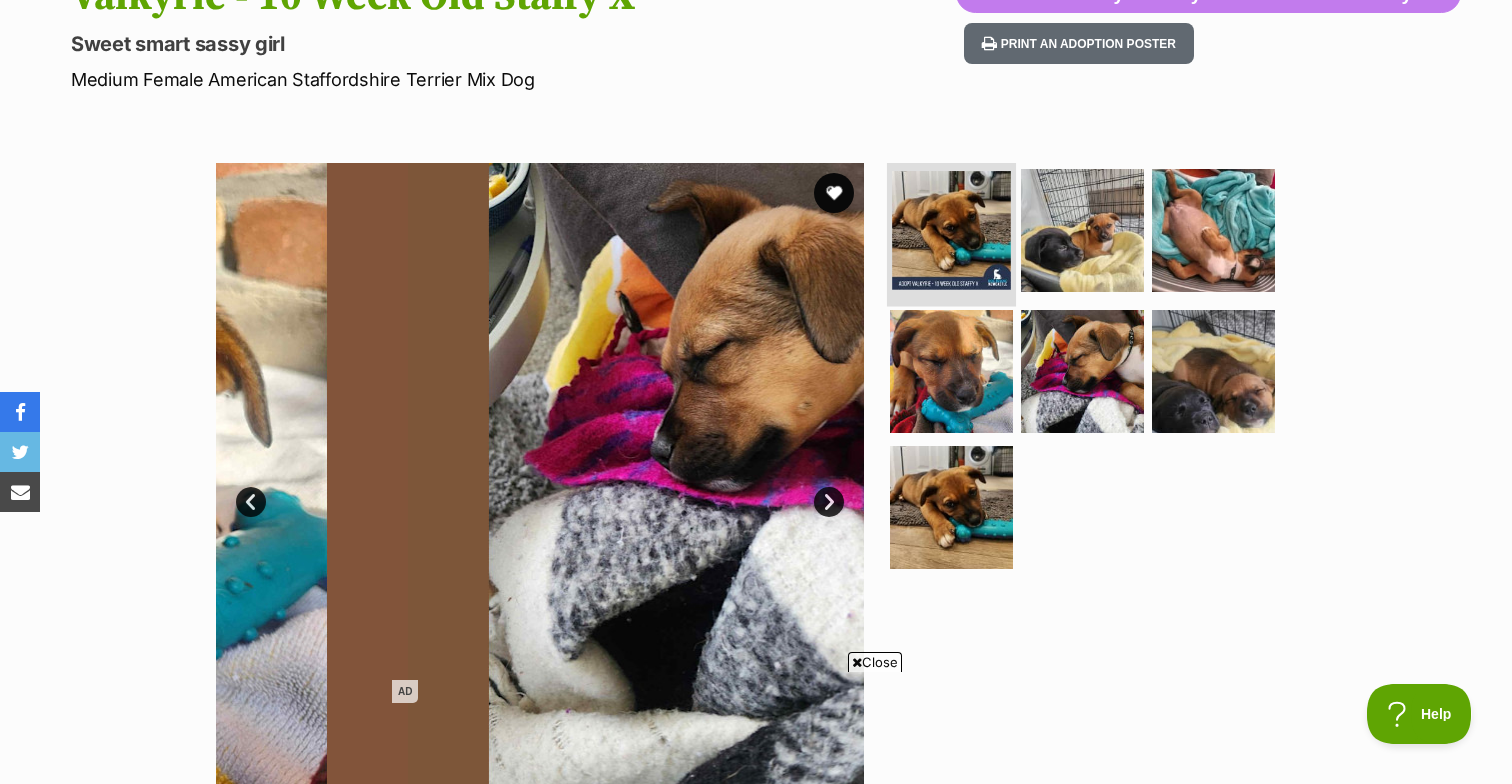 click at bounding box center (951, 230) 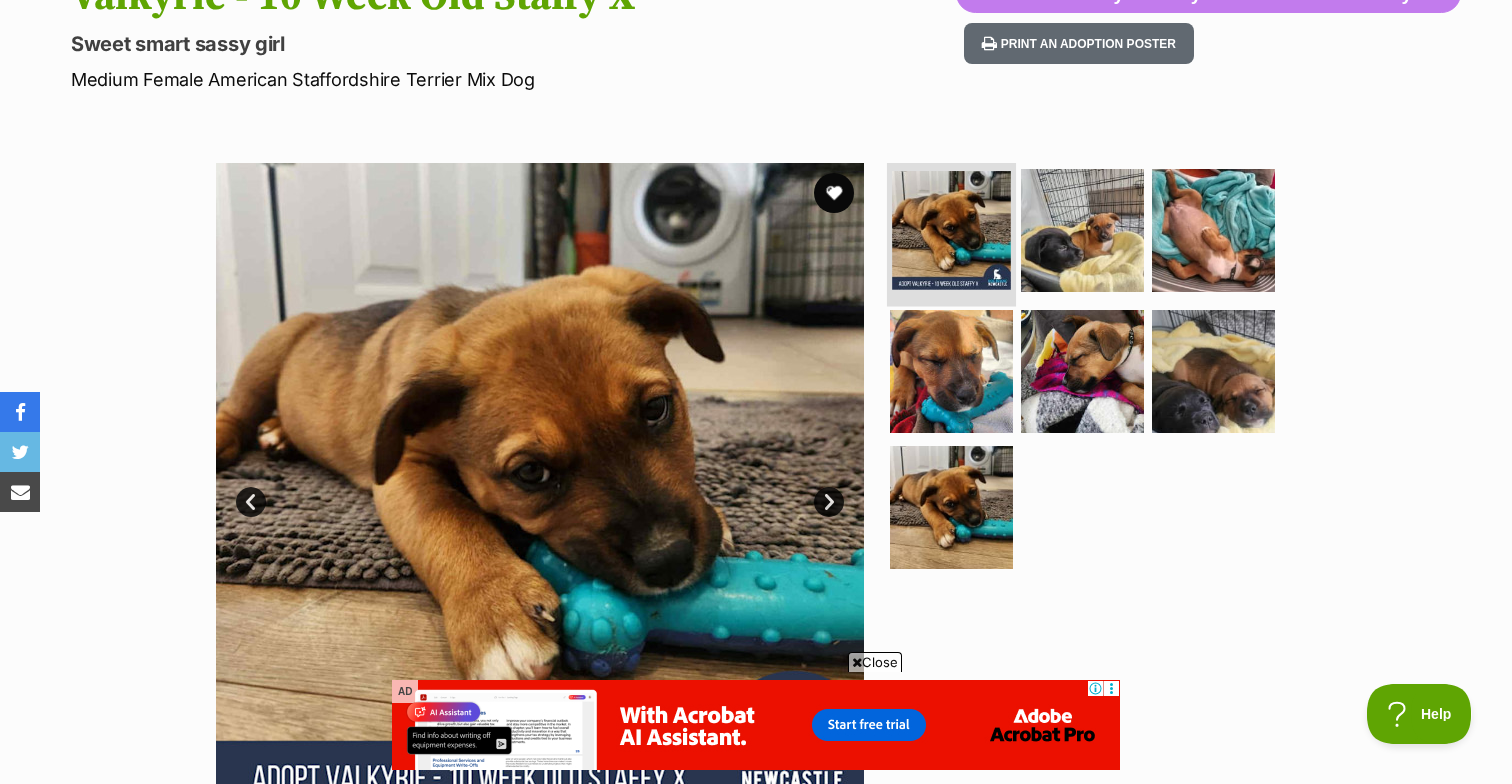 scroll, scrollTop: 0, scrollLeft: 0, axis: both 